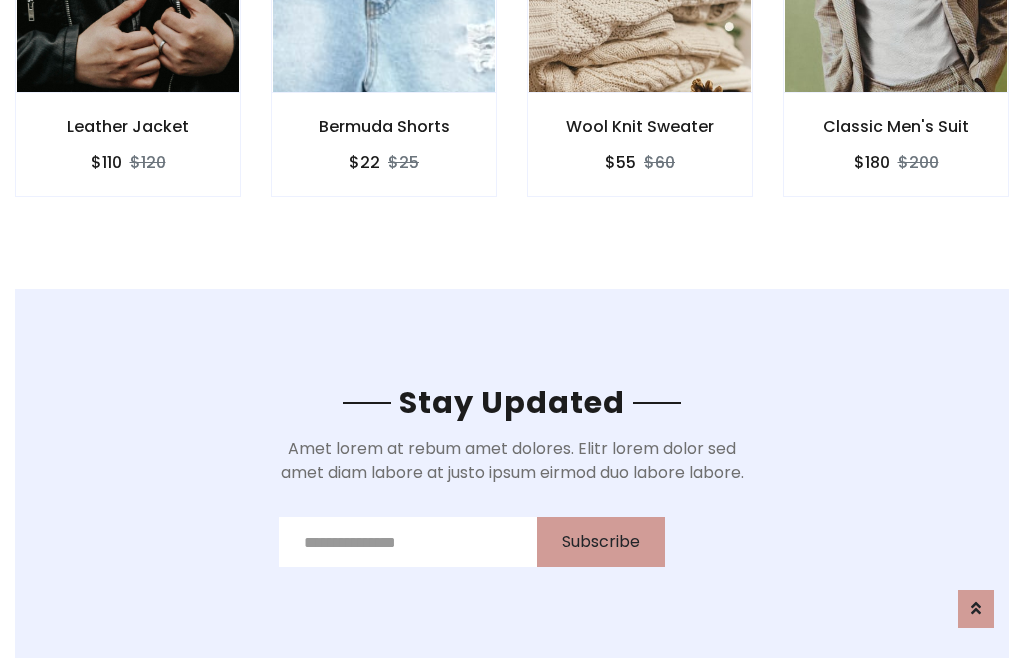 scroll, scrollTop: 3012, scrollLeft: 0, axis: vertical 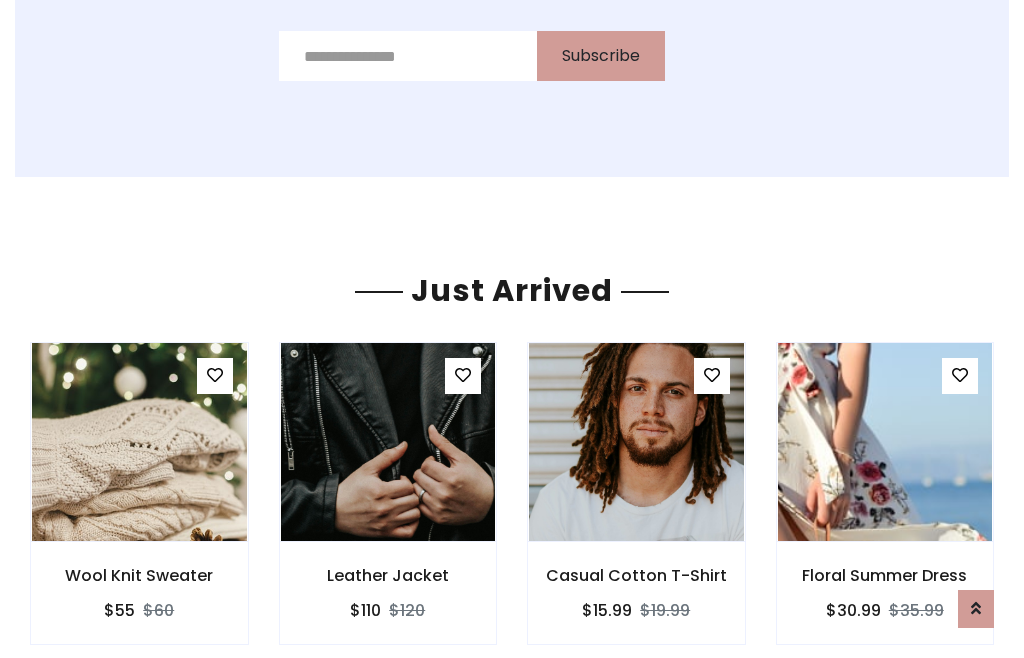click on "Wool Knit Sweater
$55
$60" at bounding box center [640, -428] 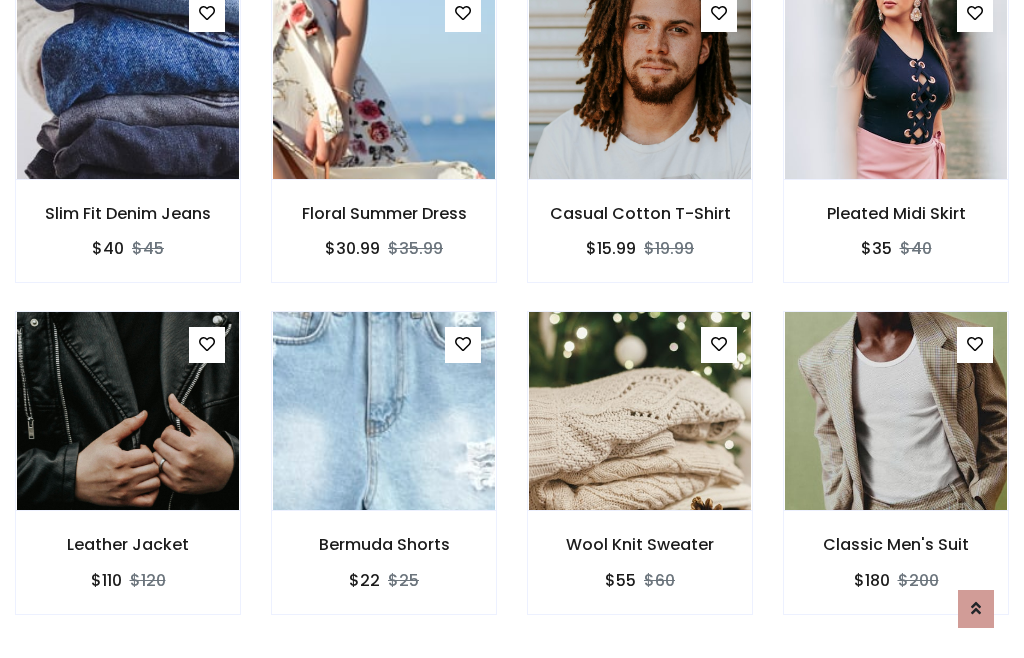 click on "Wool Knit Sweater
$55
$60" at bounding box center [640, 476] 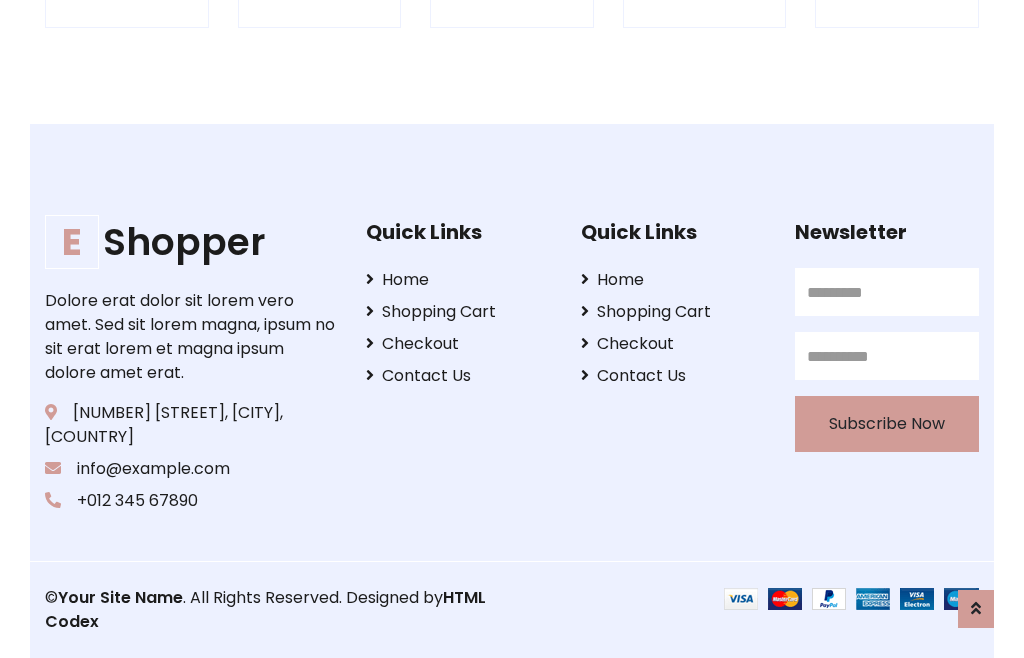 scroll, scrollTop: 3807, scrollLeft: 0, axis: vertical 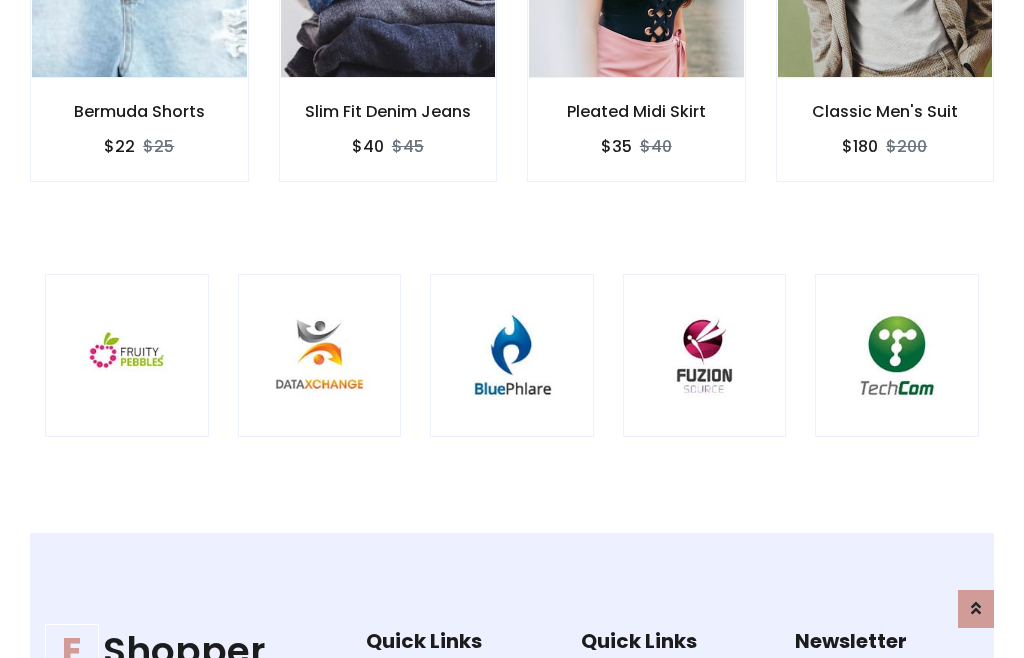 click at bounding box center [512, 356] 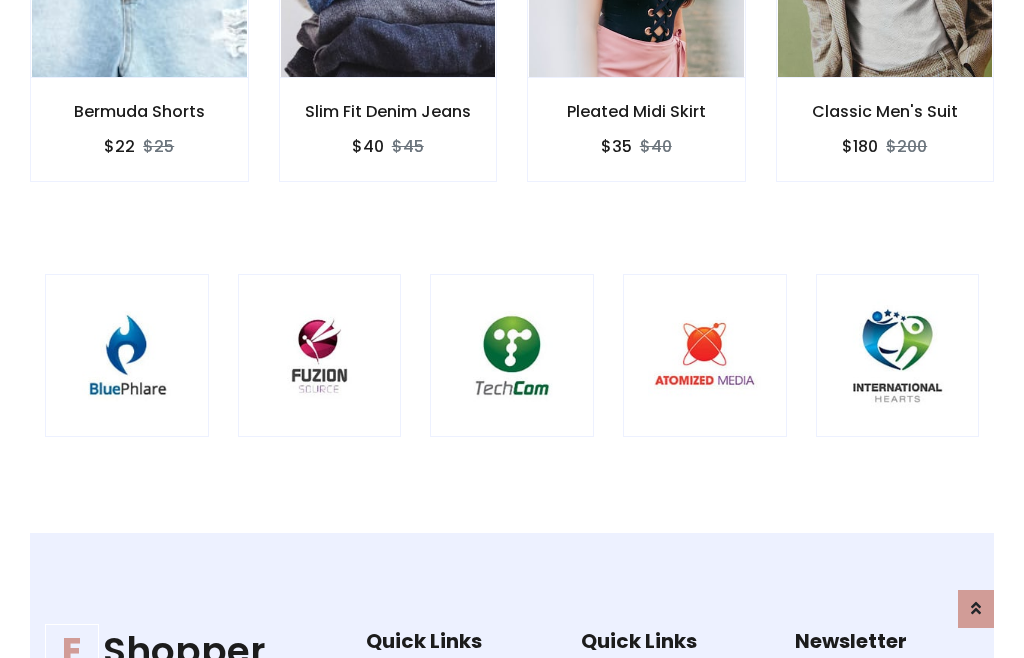 click at bounding box center (512, 356) 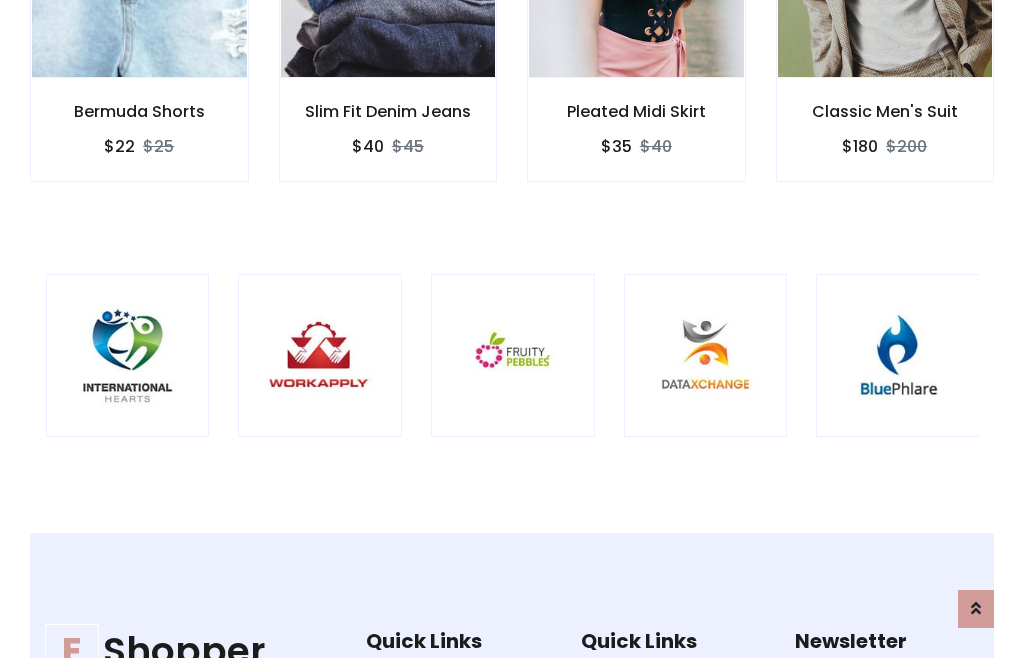 click at bounding box center [513, 356] 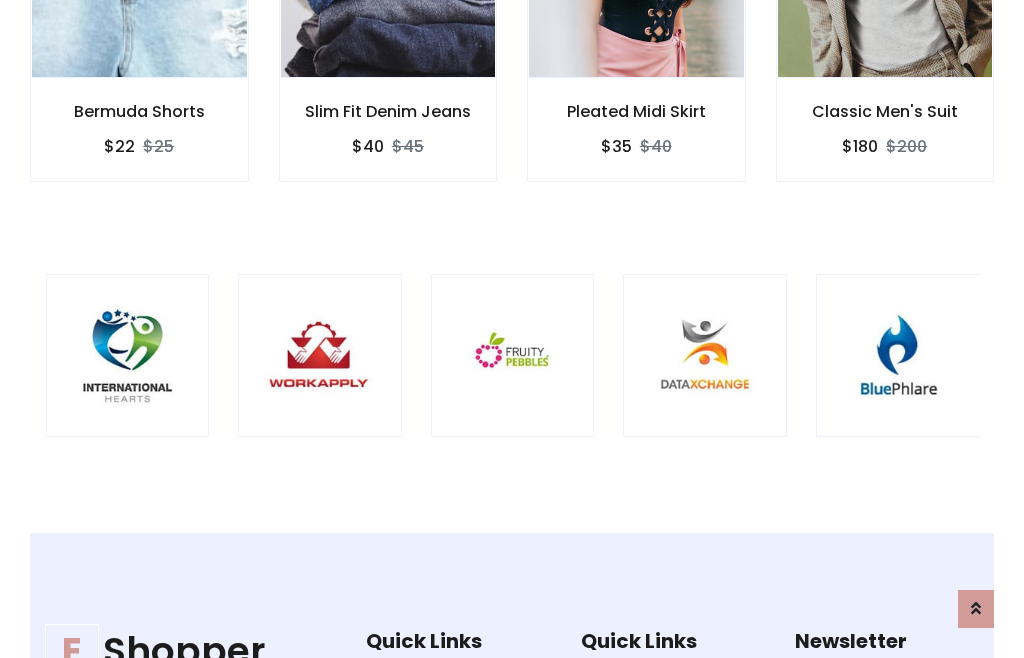 scroll, scrollTop: 0, scrollLeft: 0, axis: both 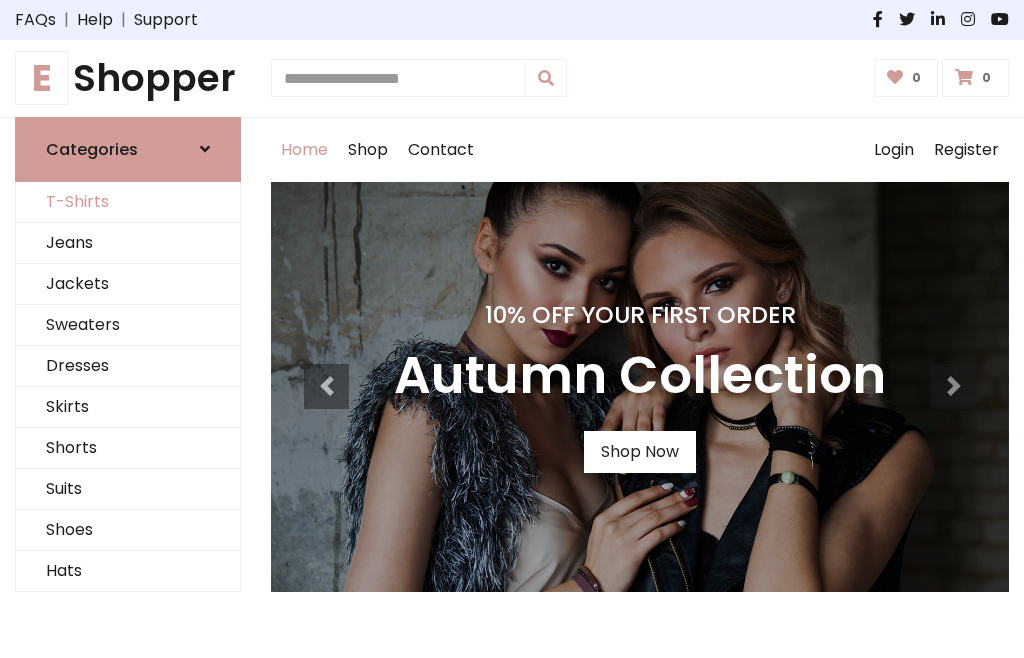 click on "T-Shirts" at bounding box center (128, 202) 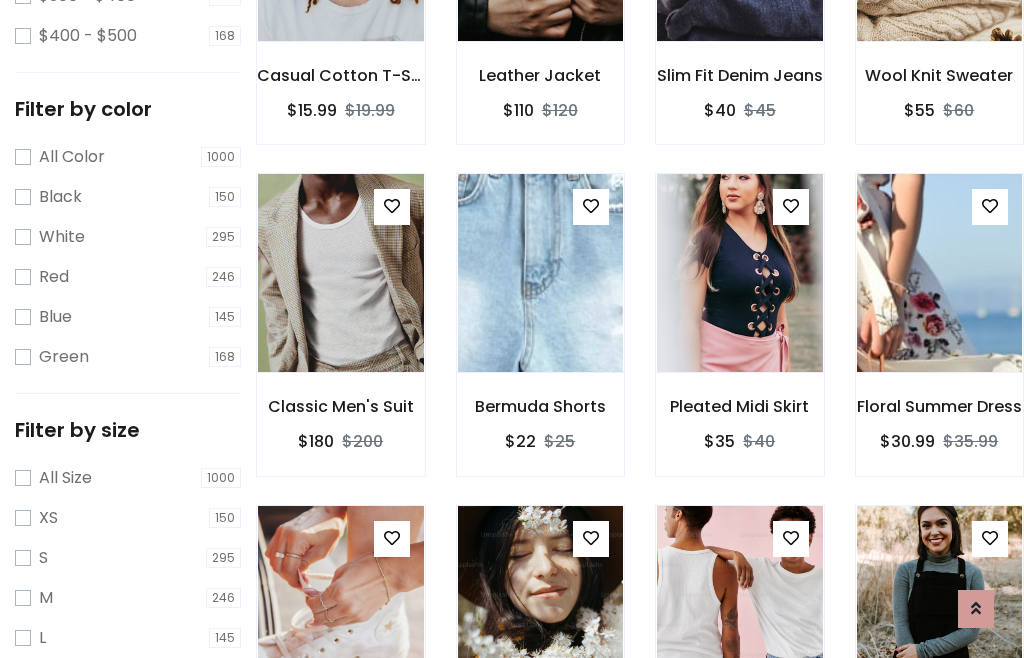 scroll, scrollTop: 185, scrollLeft: 0, axis: vertical 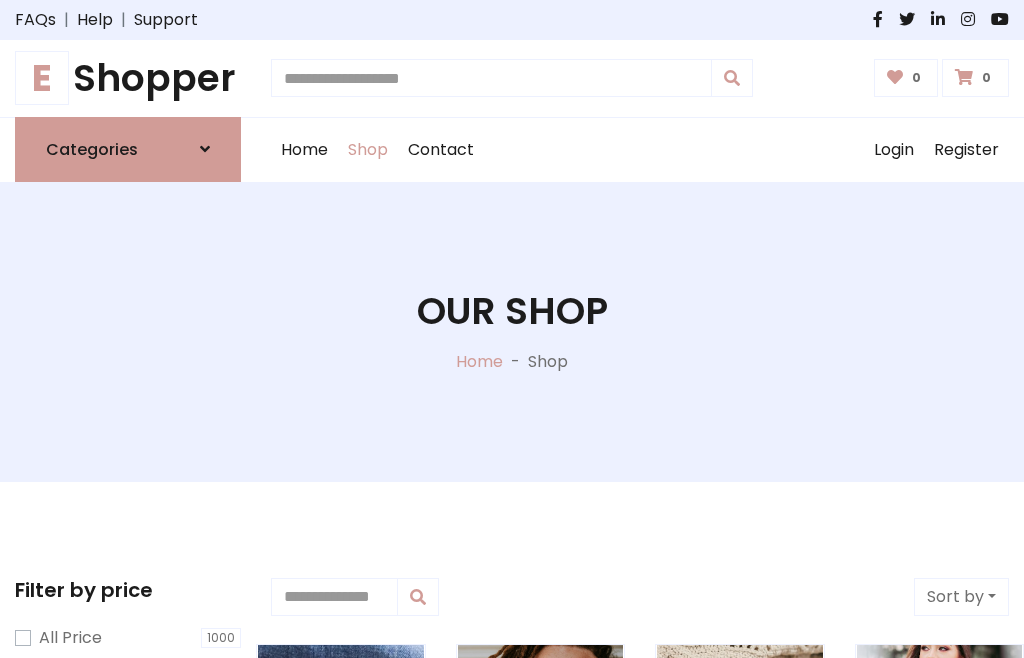 click on "E Shopper" at bounding box center (128, 78) 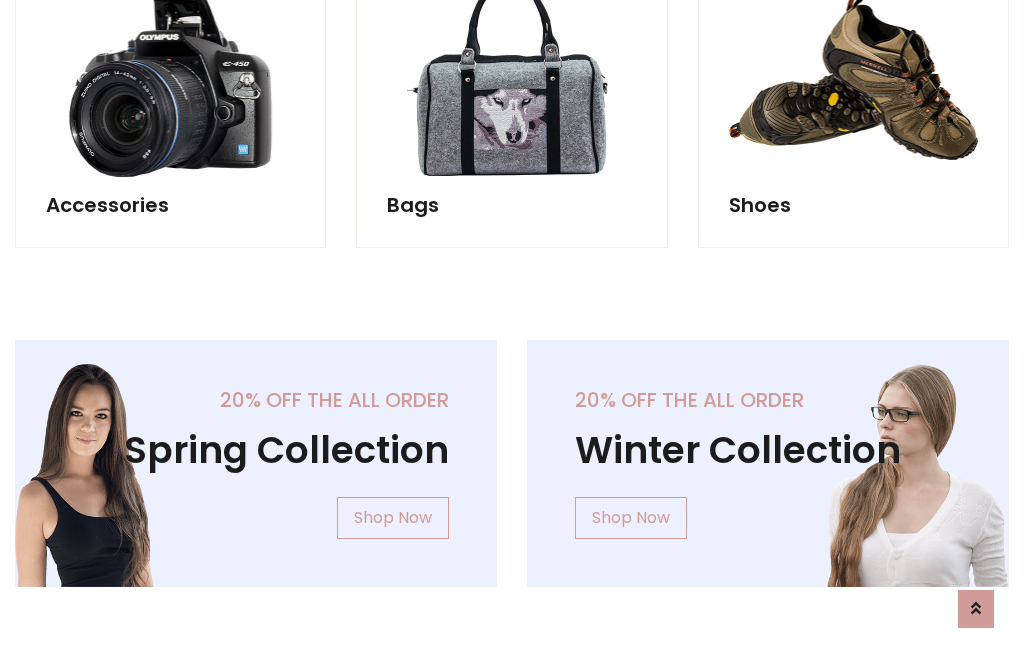 scroll, scrollTop: 1943, scrollLeft: 0, axis: vertical 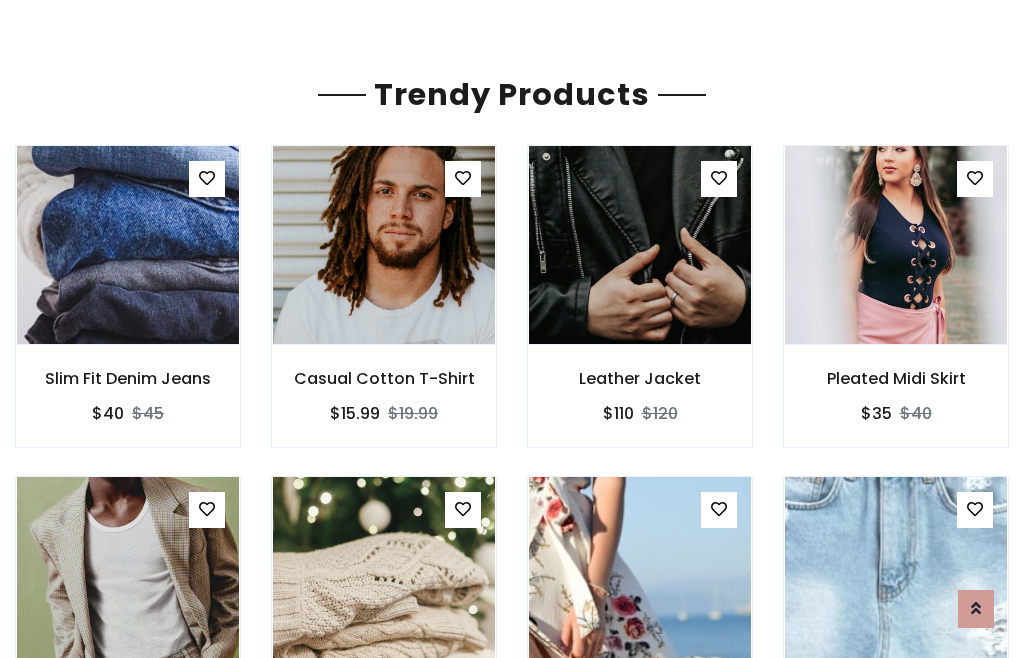 click on "Shop" at bounding box center (368, -1793) 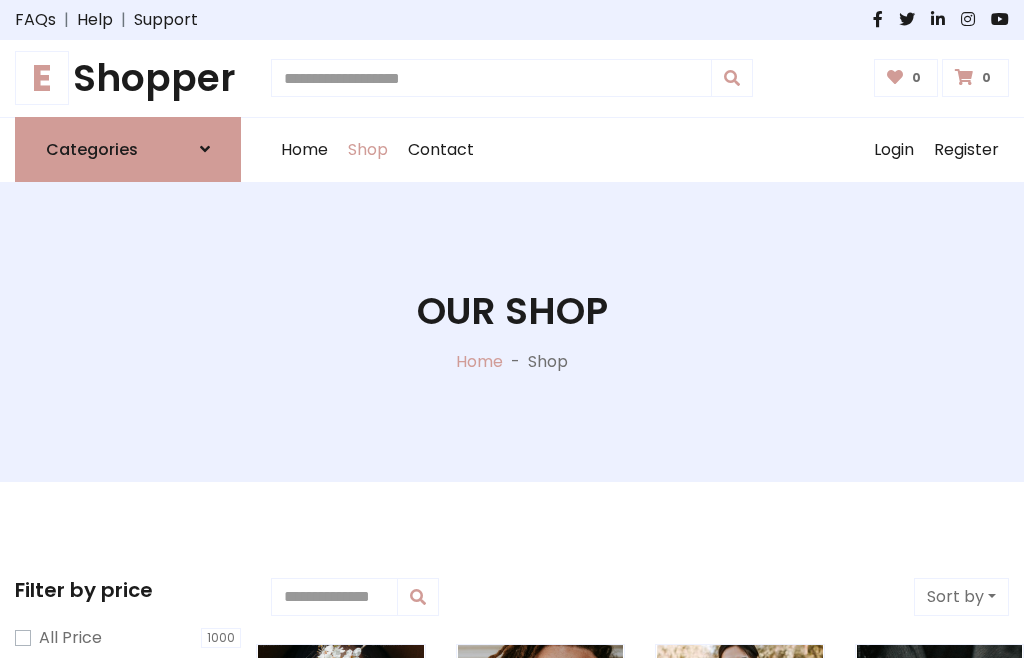 scroll, scrollTop: 0, scrollLeft: 0, axis: both 